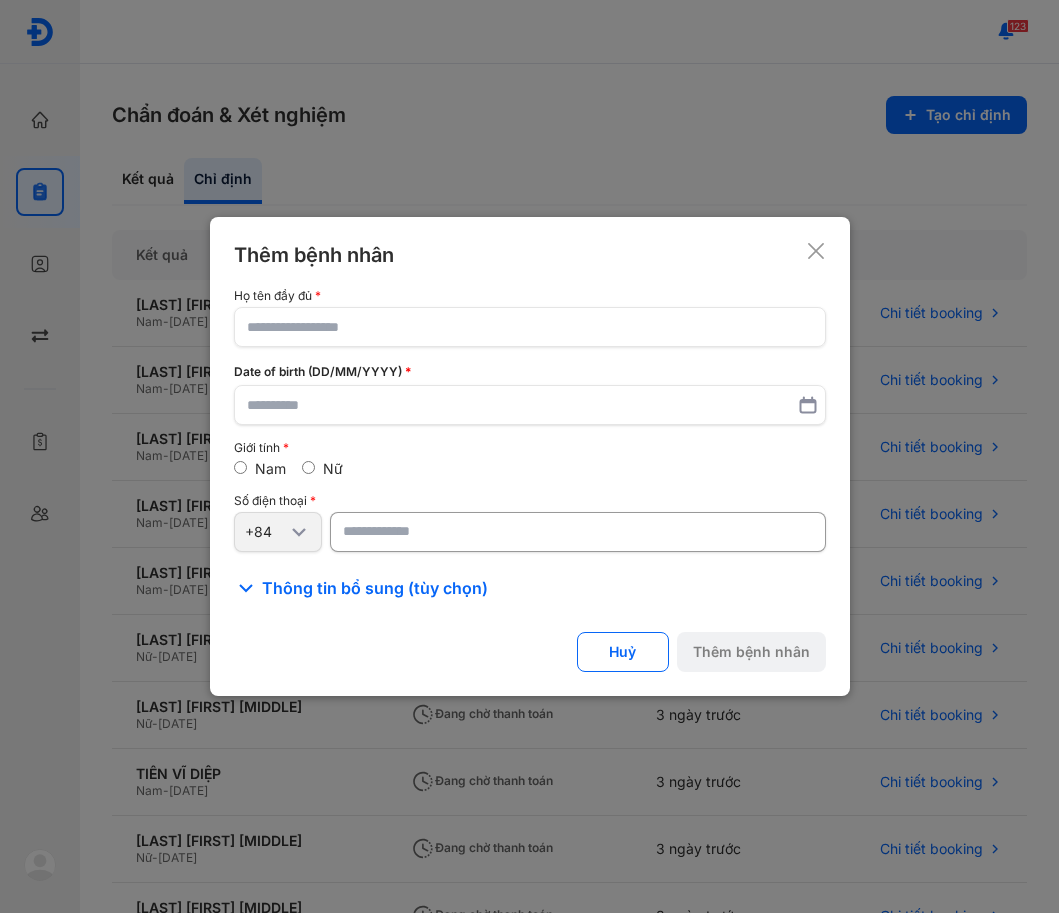 scroll, scrollTop: 0, scrollLeft: 0, axis: both 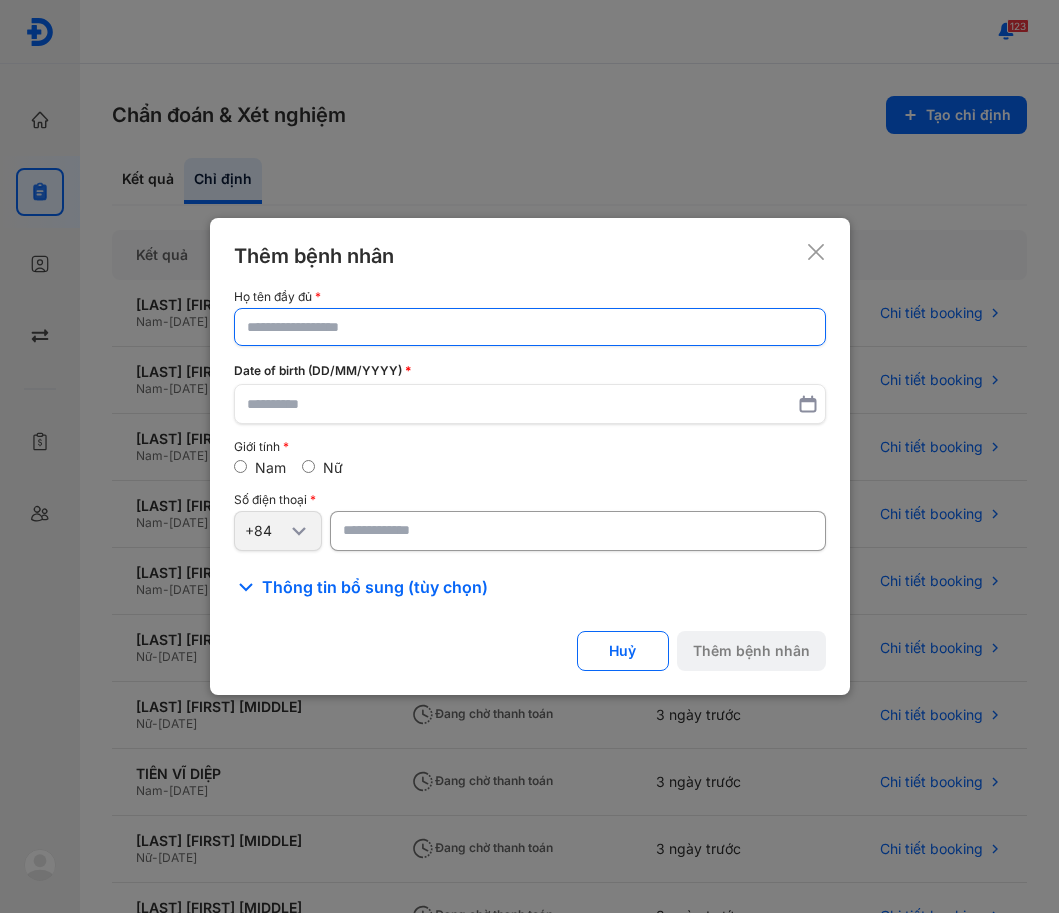 click 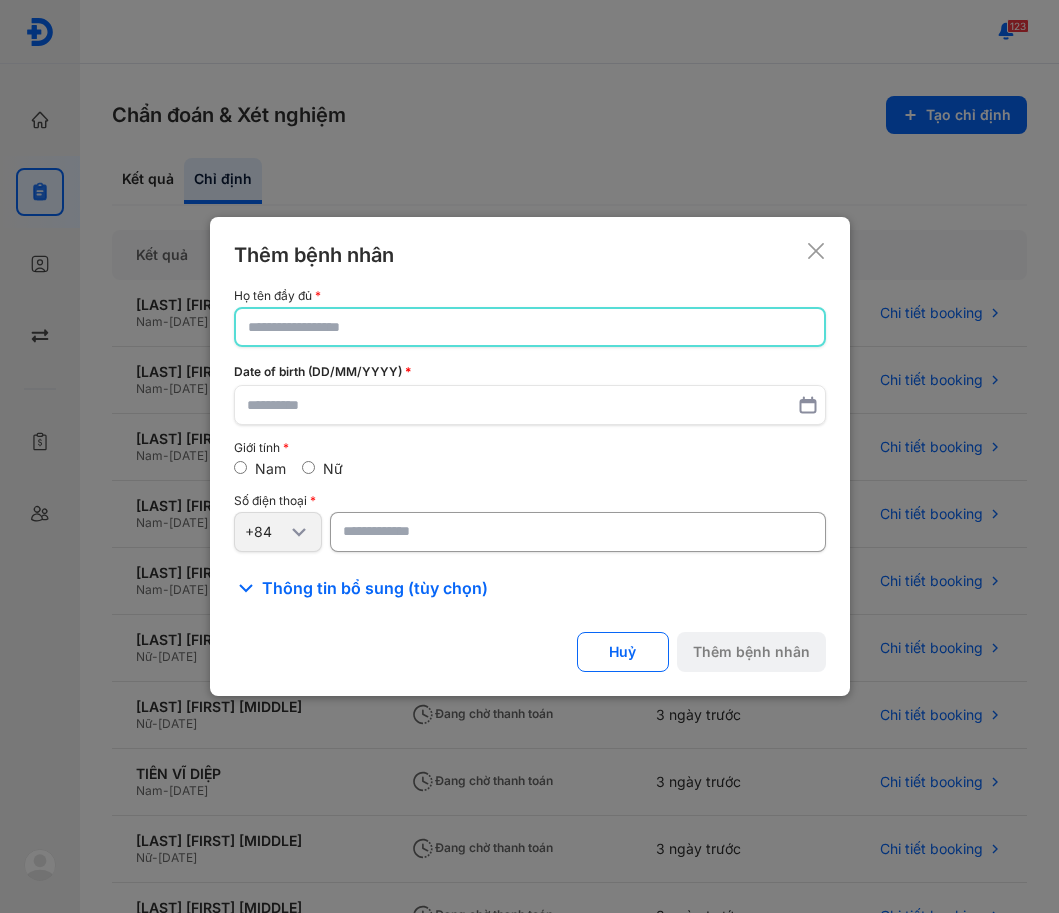 click 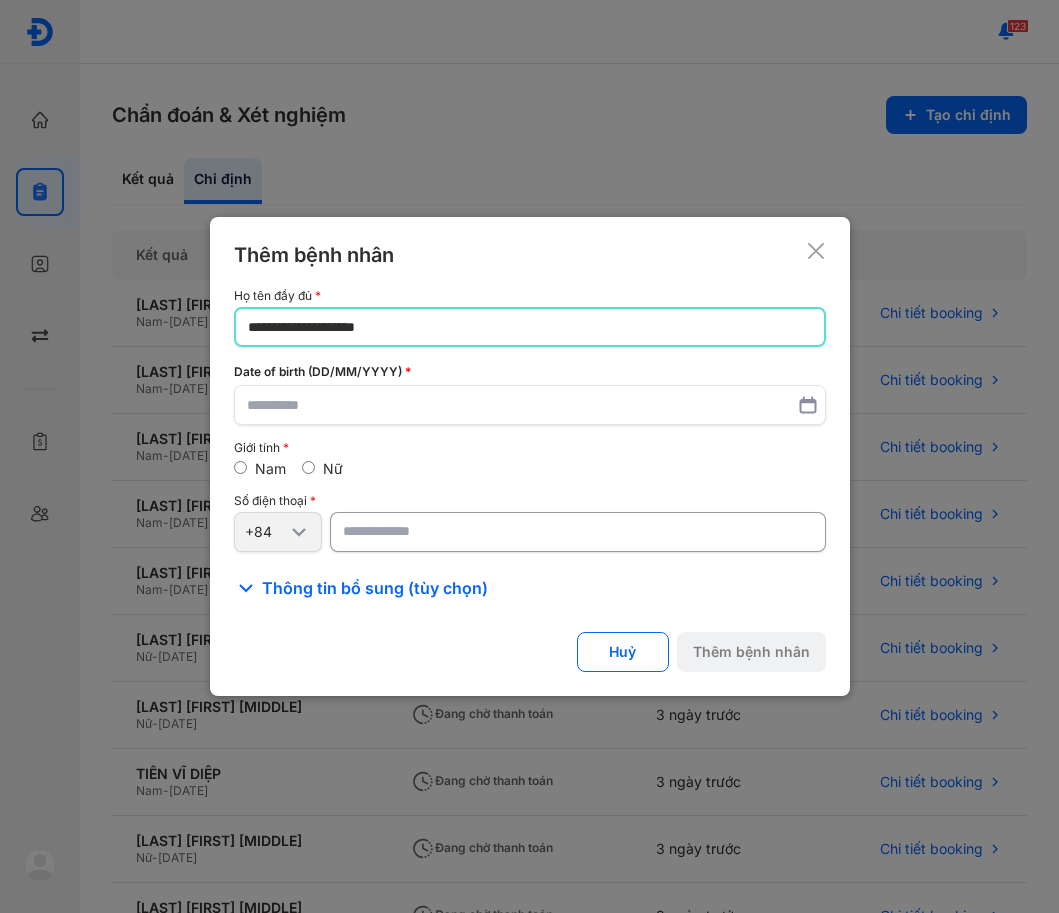 type on "**********" 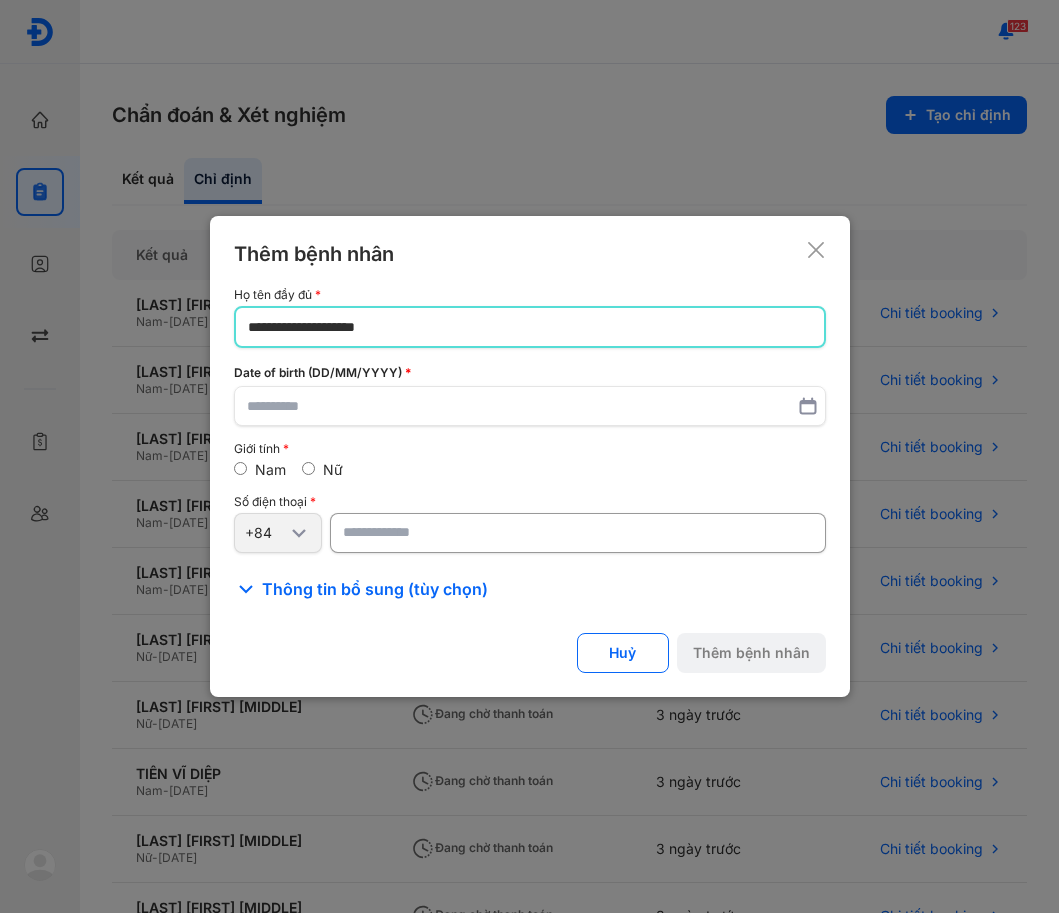 click on "**********" 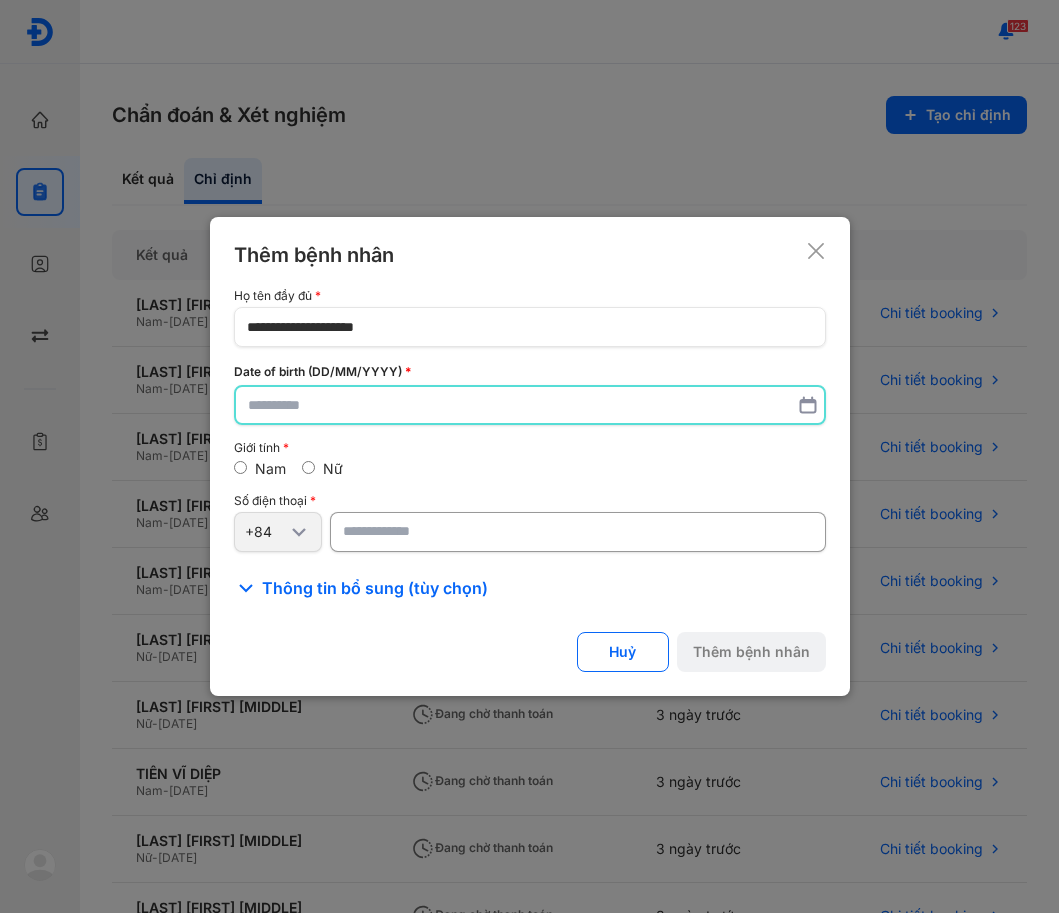 click at bounding box center (530, 405) 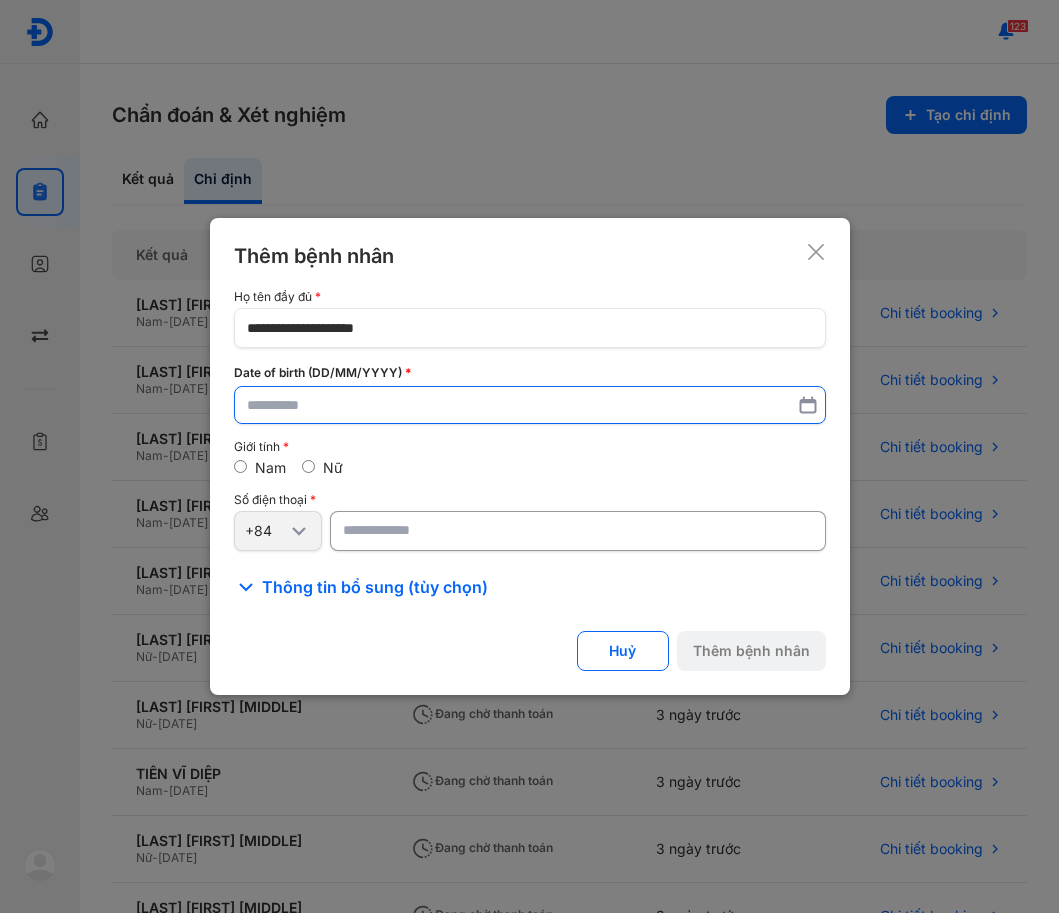 click at bounding box center [530, 405] 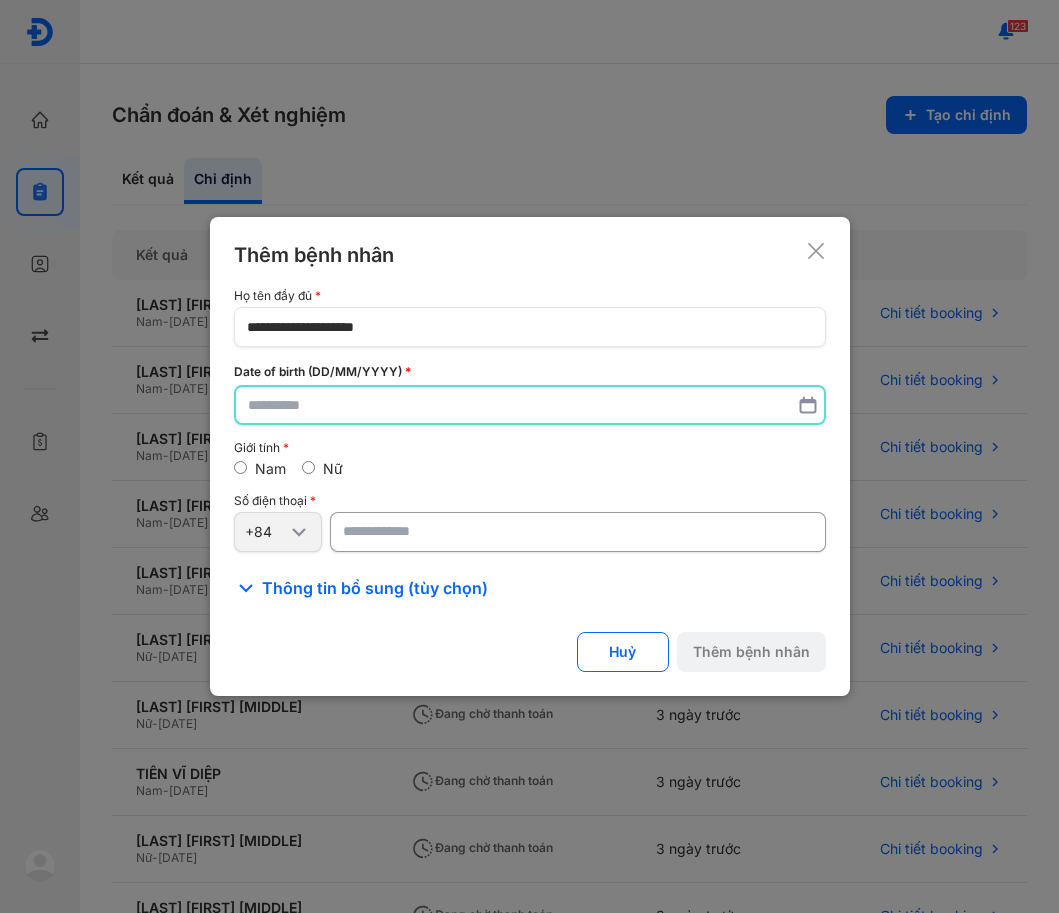 paste on "**********" 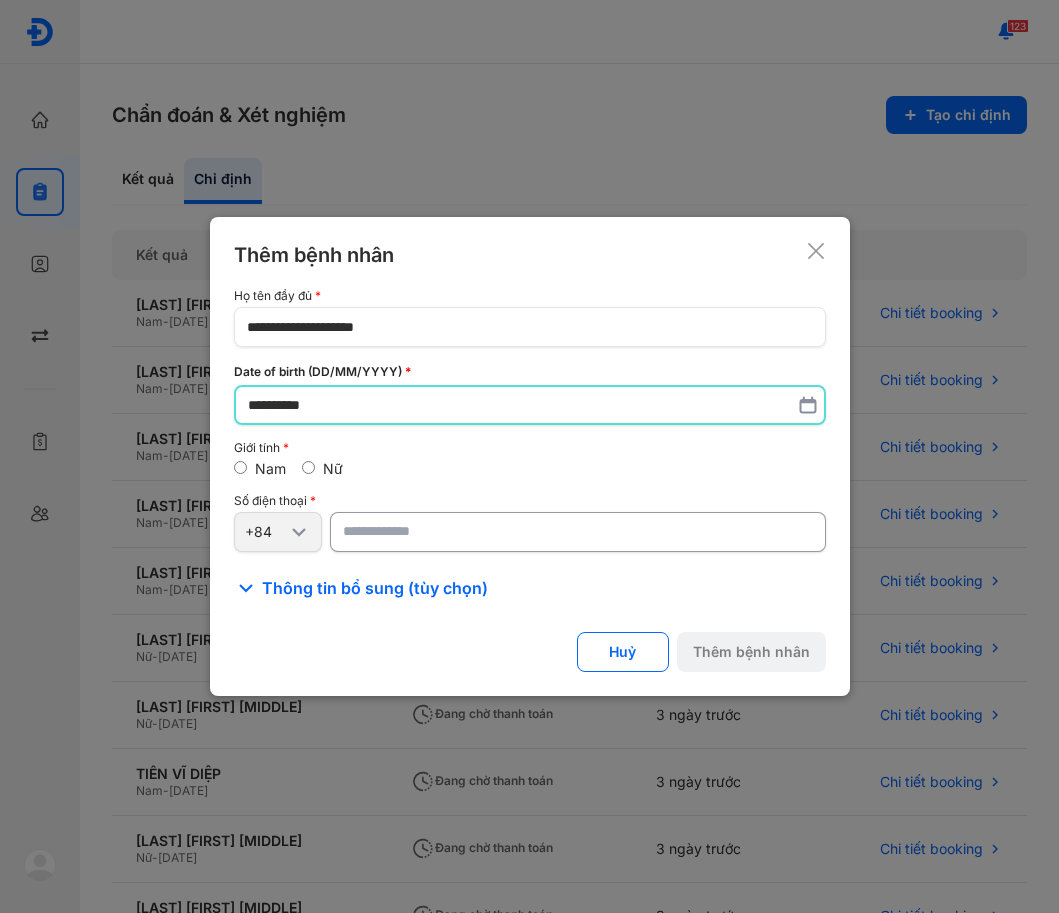 type on "**********" 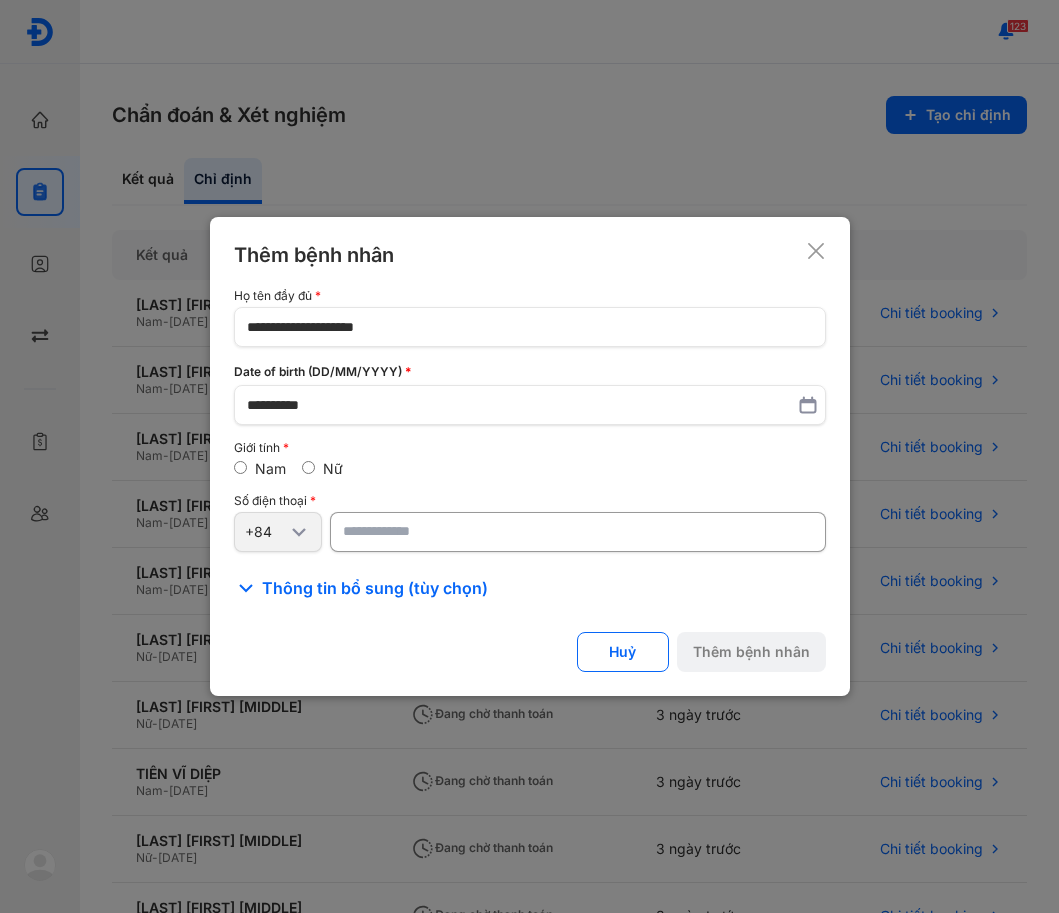click at bounding box center [578, 532] 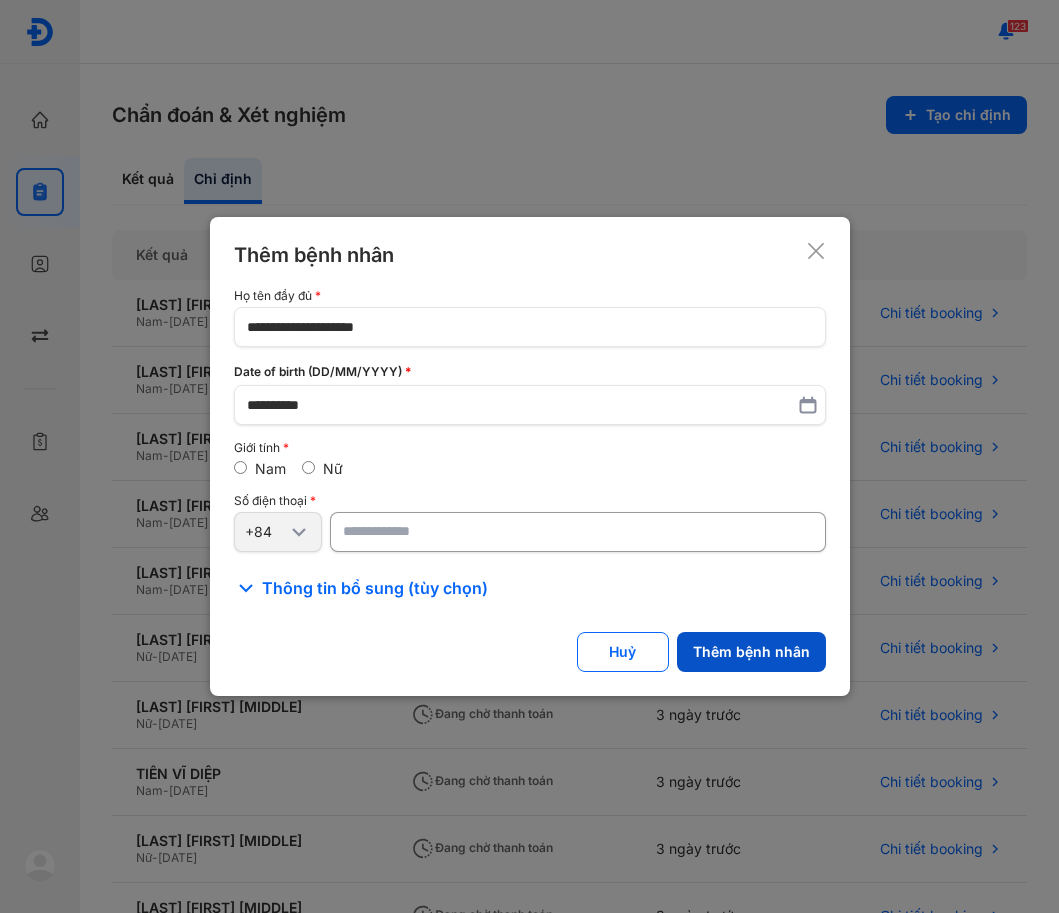 type on "**********" 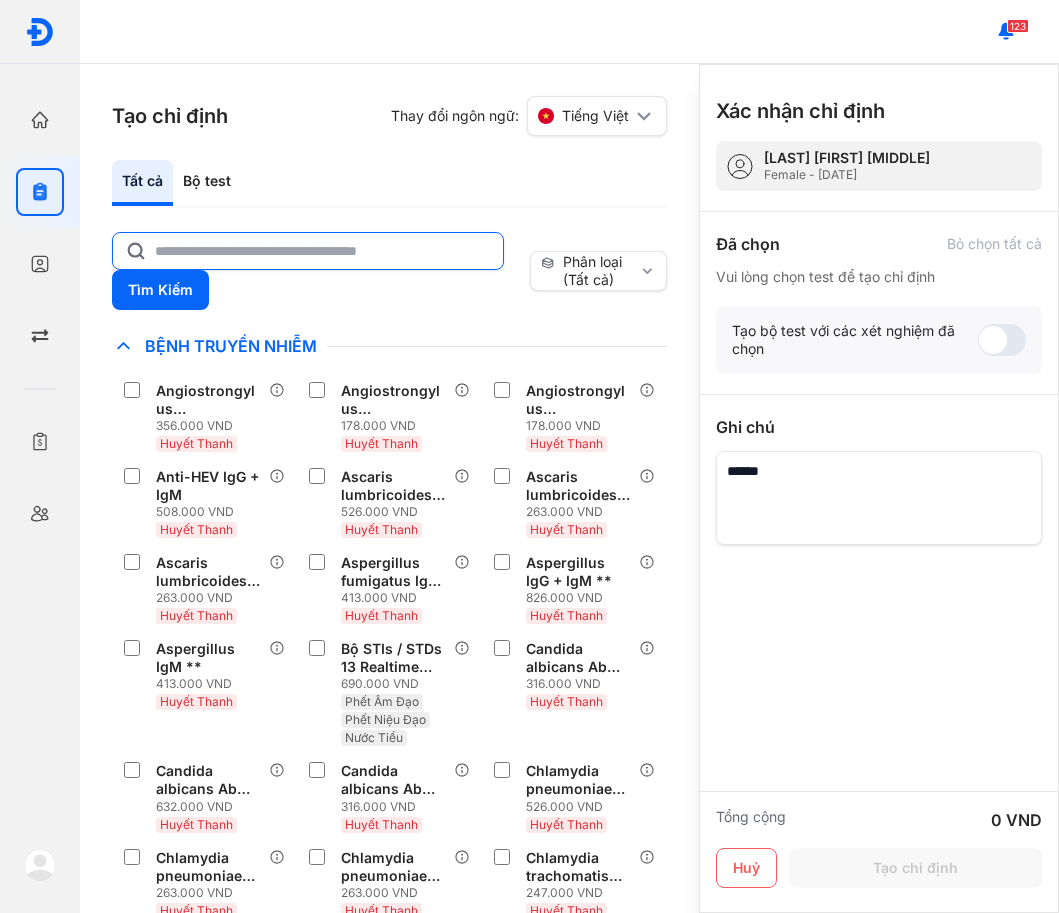 click 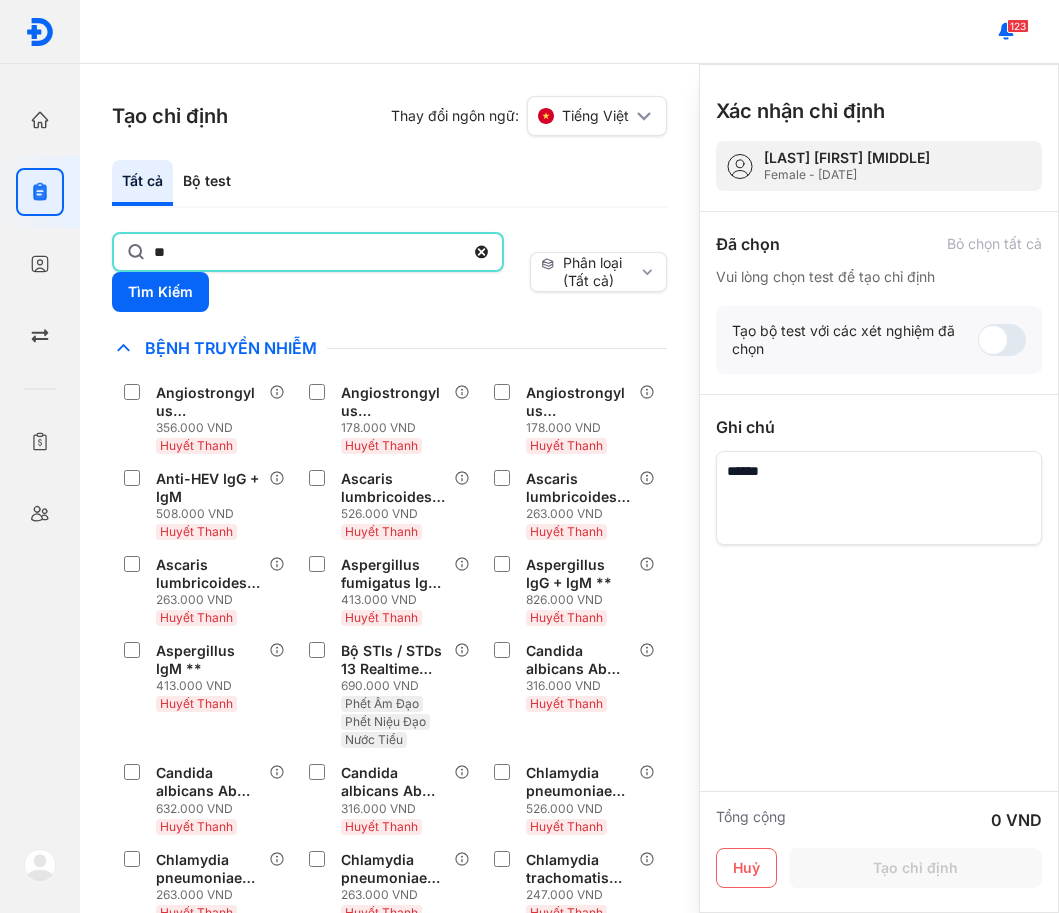 type on "*" 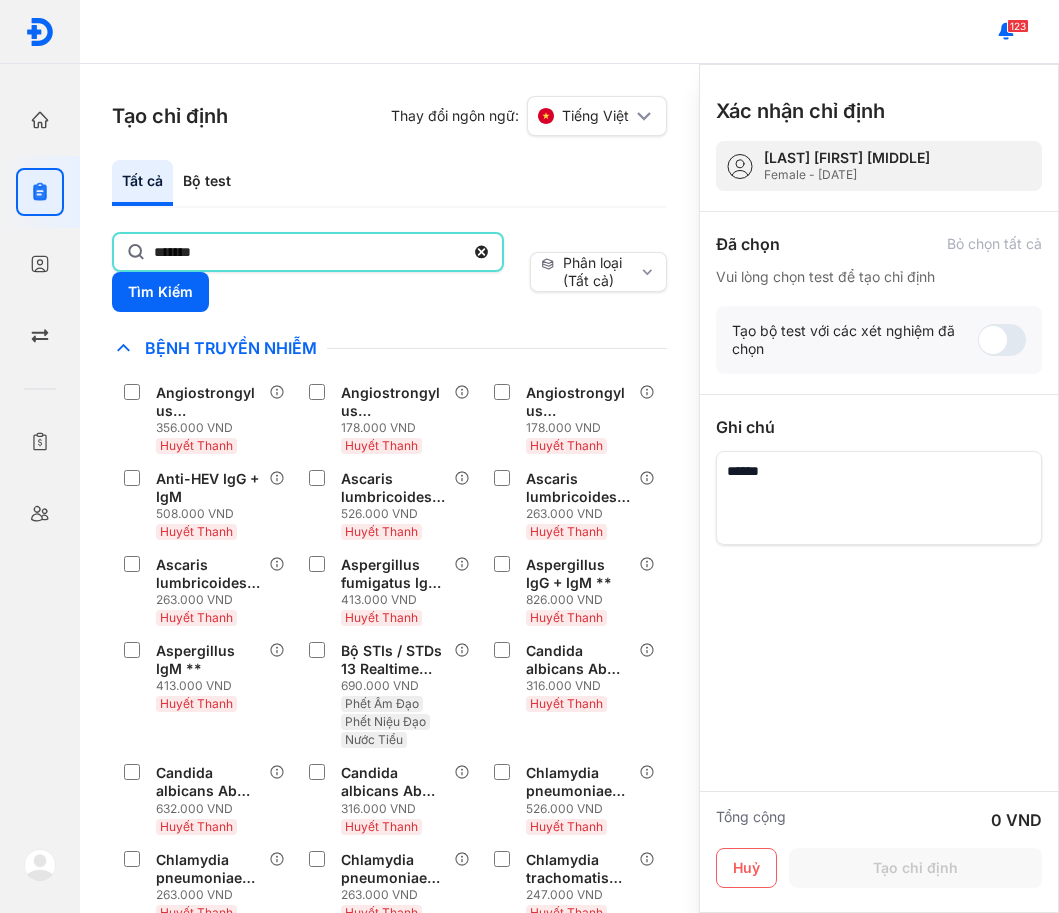type on "*******" 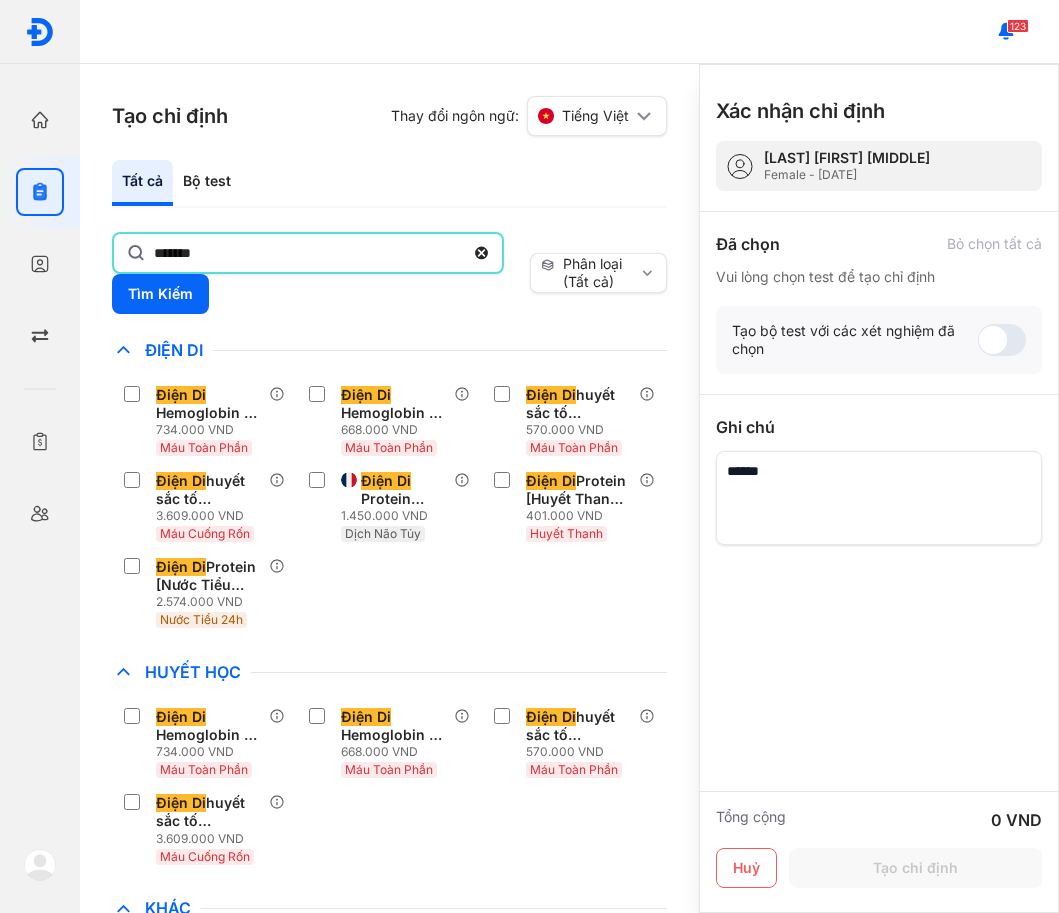 click on "Tạo chỉ định Thay đổi ngôn ngữ:  Tiếng Việt Tất cả Bộ test ******* Tìm Kiếm  Phân loại (Tất cả) Lưu làm chế độ xem mặc định Chỉ định nhiều nhất Bệnh Truyền Nhiễm Chẩn Đoán Hình Ảnh Chất Gây Nghiện COVID Di Truyền Dị Ứng Điện Di Điện Di  Hemoglobin + CBC + Hồng Cầu Lưới 734.000 VND Máu Toàn Phần Điện Di  Hemoglobin + Công Thức Máu 668.000 VND Máu Toàn Phần Điện Di  huyết sắc tố Hemoglobin 570.000 VND Máu Toàn Phần Điện Di  huyết sắc tố Hemoglobin [Máu Cuống Rốn] 3.609.000 VND Máu Cuống Rốn Điện Di  Protein [Dịch Não Tủy] ** 1.450.000 VND Dịch Não Tủy Điện Di  Protein [Huyết Thanh] ** 401.000 VND Huyết Thanh Điện Di  Protein [Nước Tiểu 24h] ** 2.574.000 VND Nước Tiểu 24h Độc Chất Đông Máu Gan Hô Hấp Huyết Học Điện Di  Hemoglobin + CBC + Hồng Cầu Lưới 734.000 VND Máu Toàn Phần Điện Di 668.000 VND Điện Di Khác" at bounding box center [389, 488] 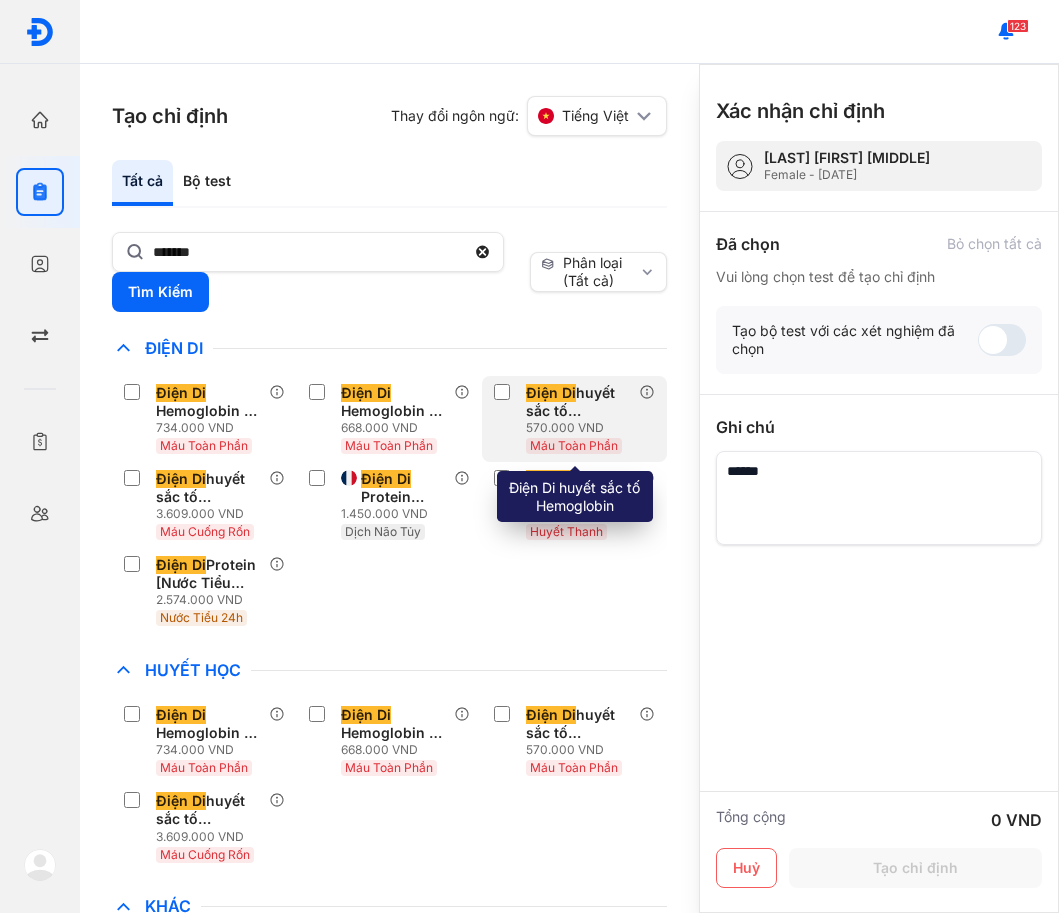 click on "570.000 VND" at bounding box center [582, 428] 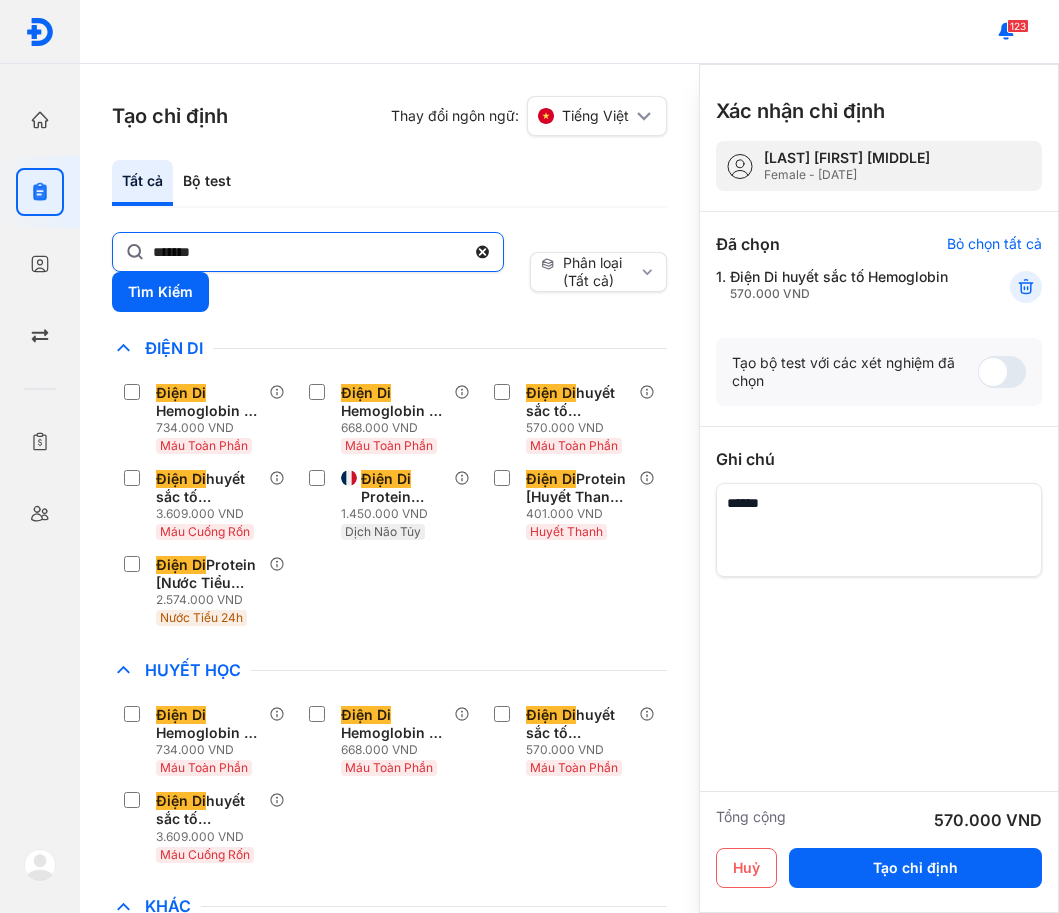 click 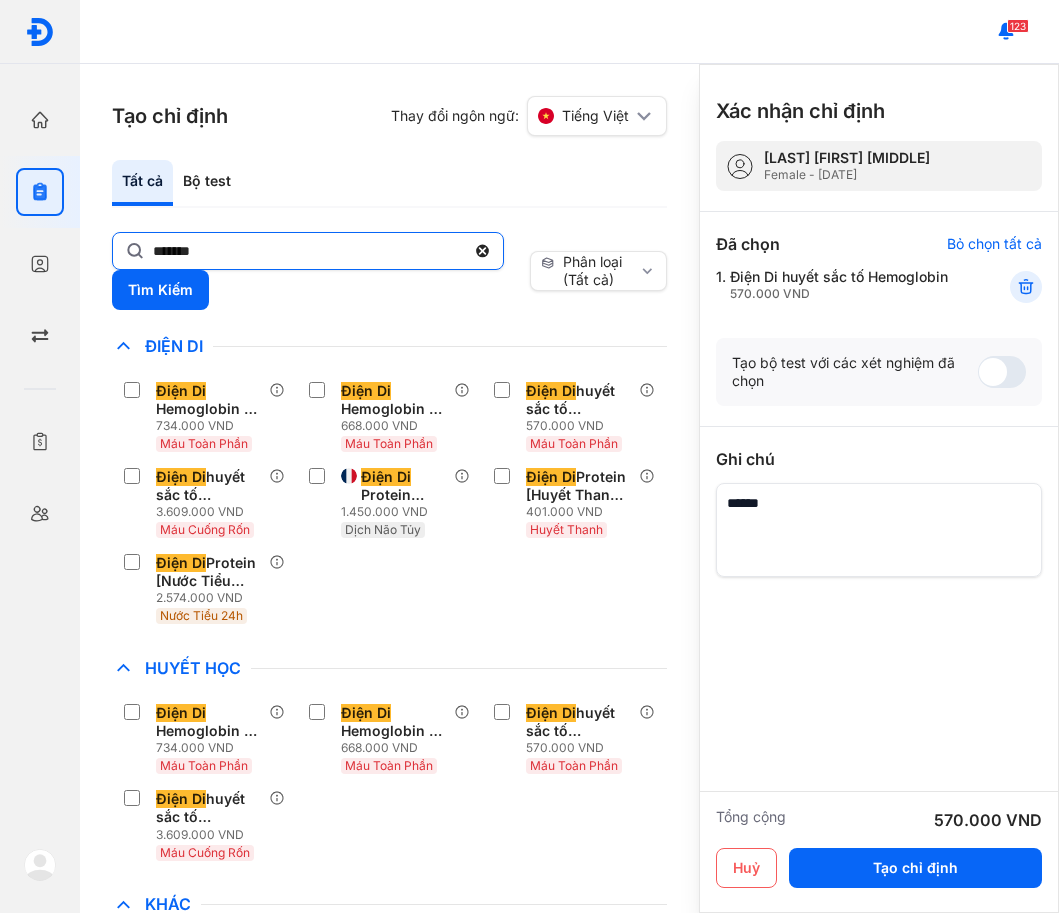 click on "*******" 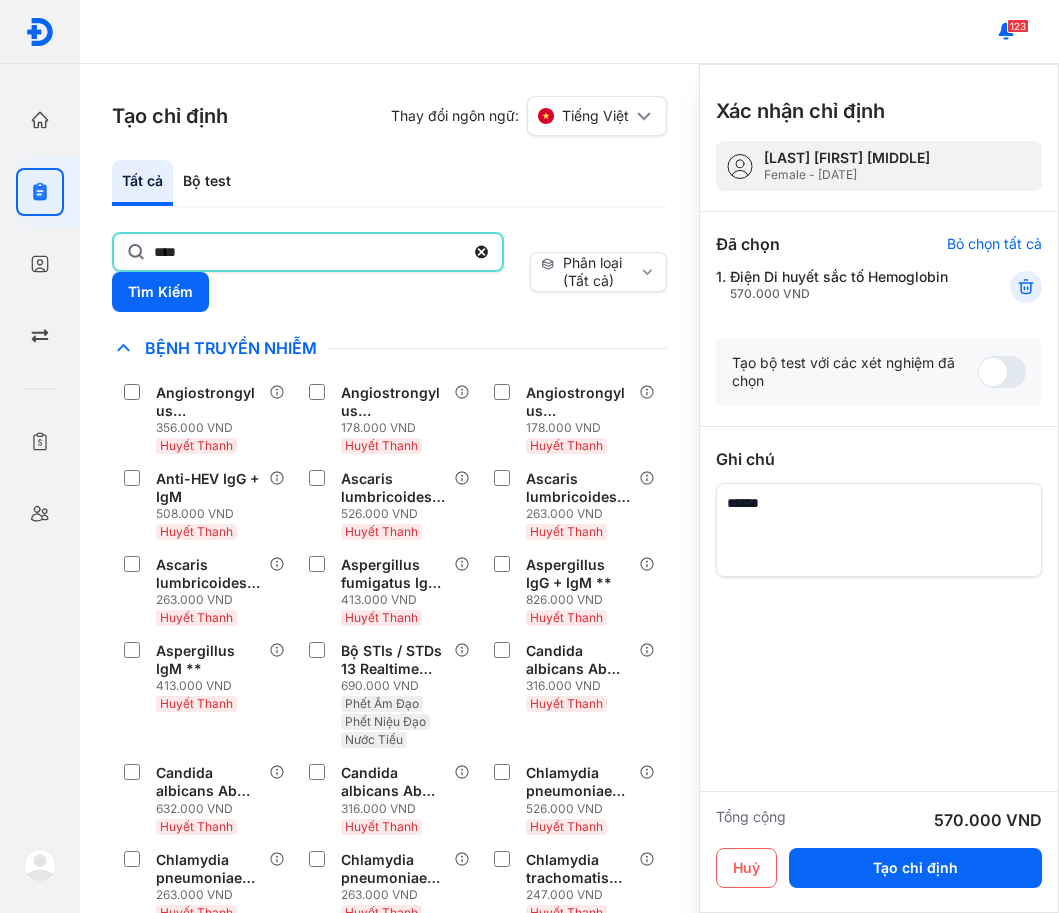 type on "****" 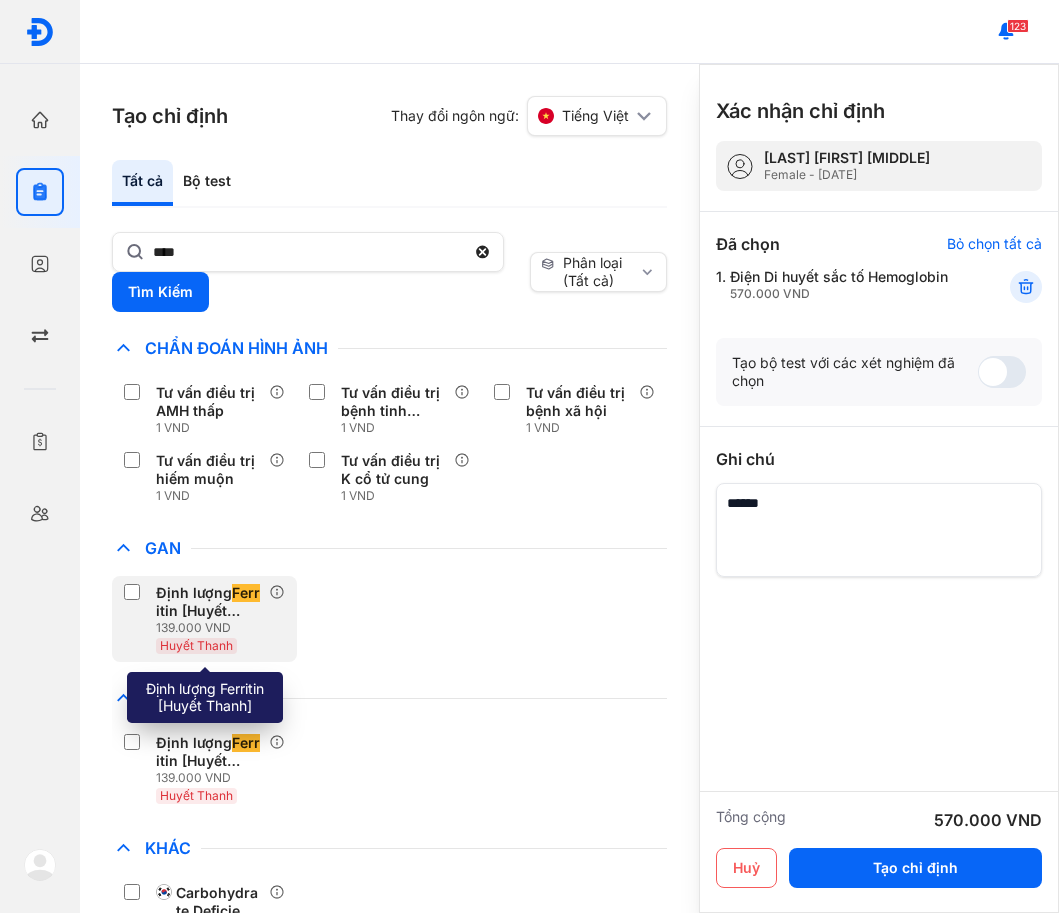 click on "Định lượng  Ferr itin [Huyết Thanh]" at bounding box center [208, 602] 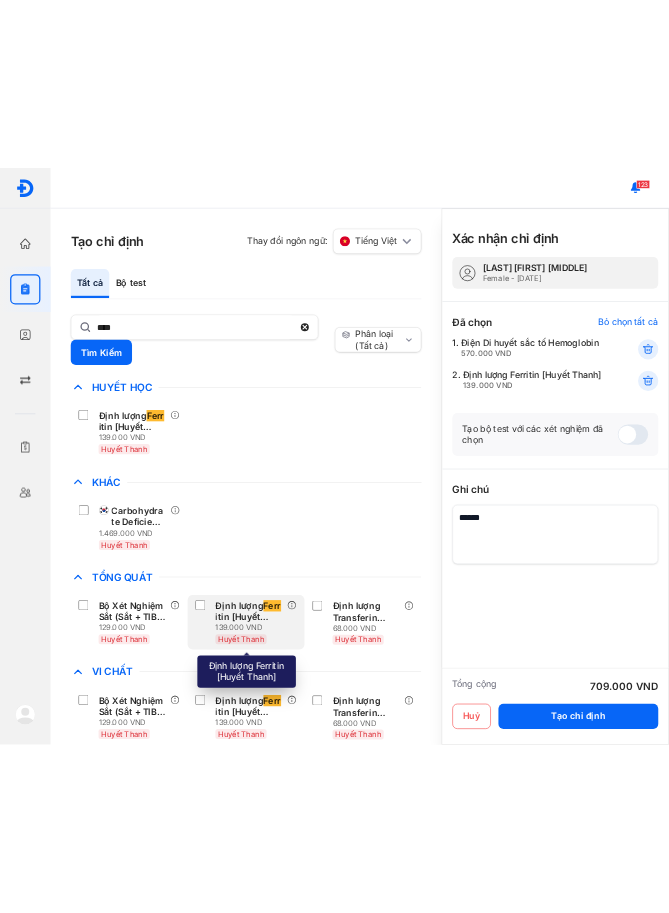 scroll, scrollTop: 374, scrollLeft: 0, axis: vertical 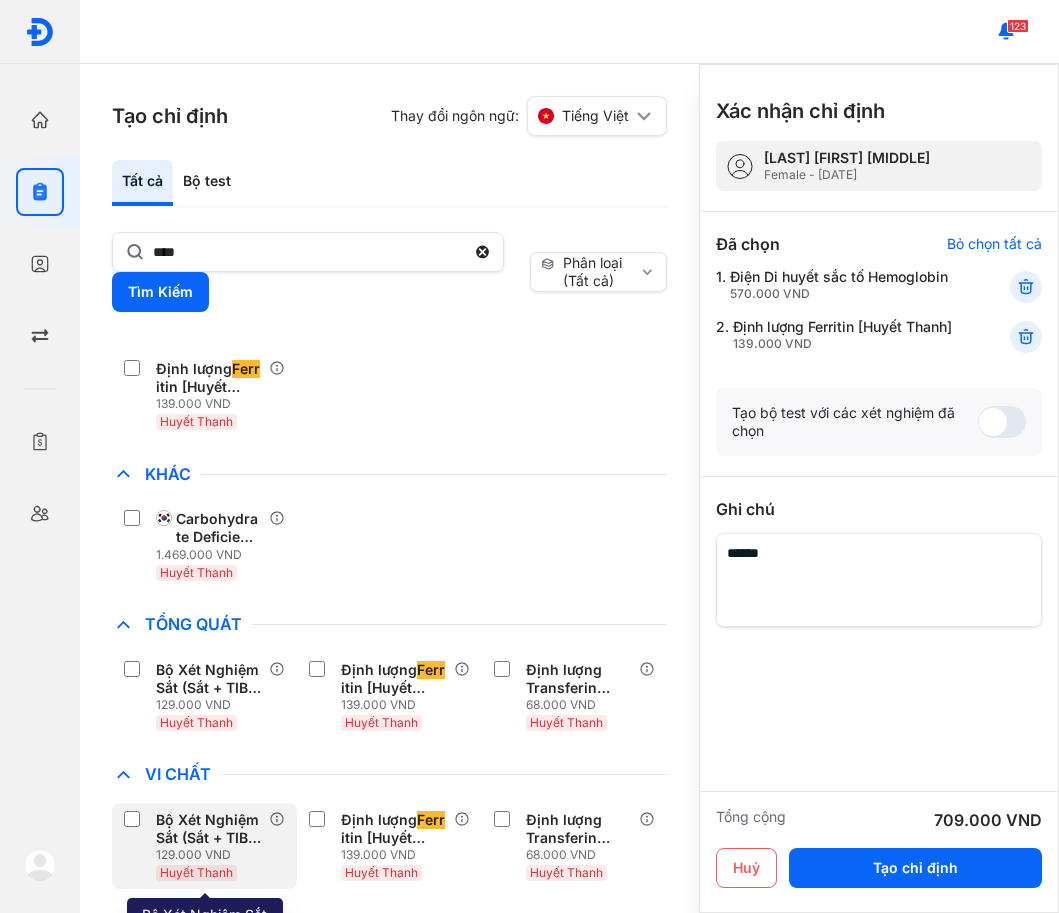 click on "129.000 VND" at bounding box center [212, 855] 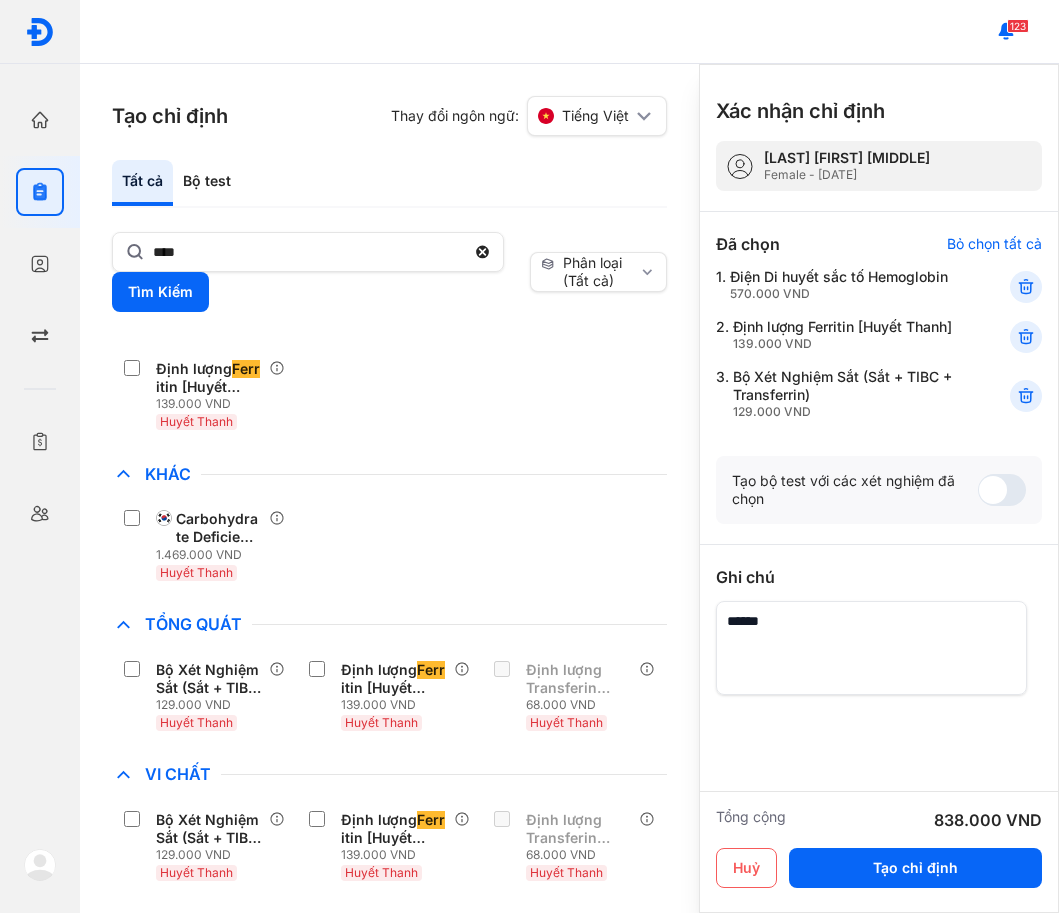 click at bounding box center [871, 648] 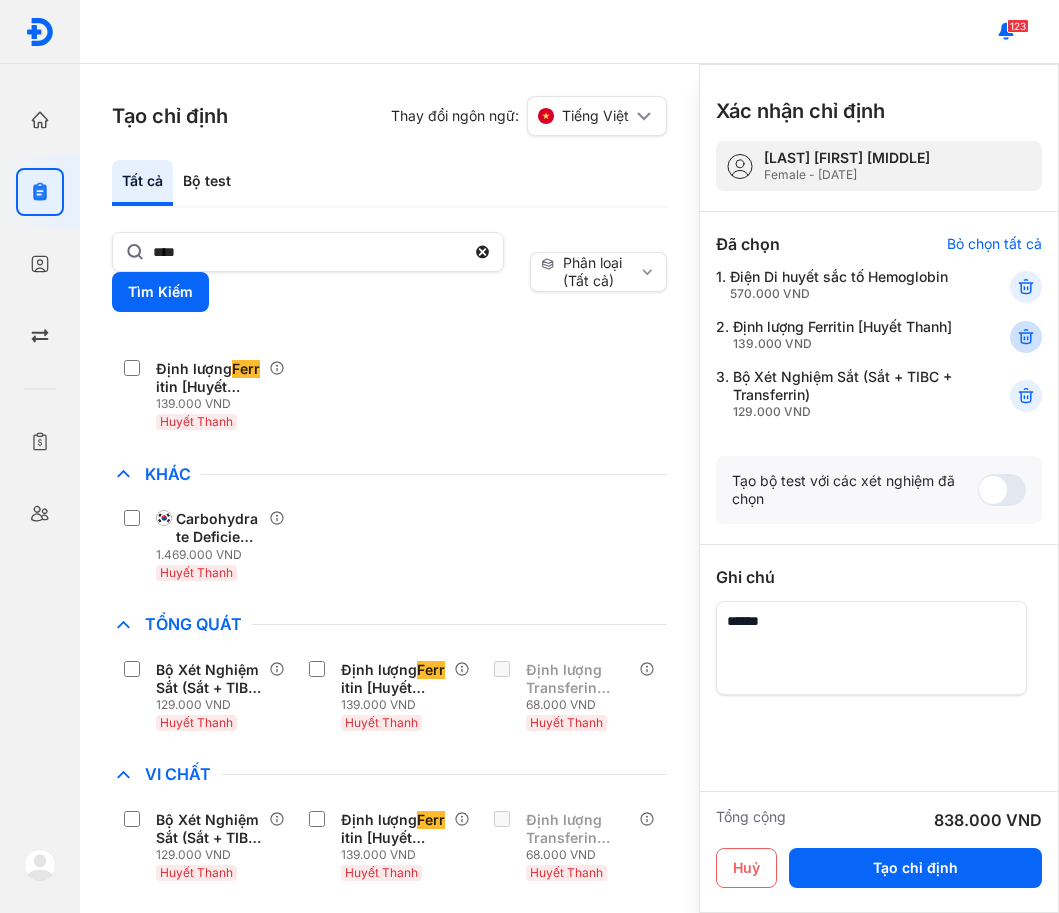 click 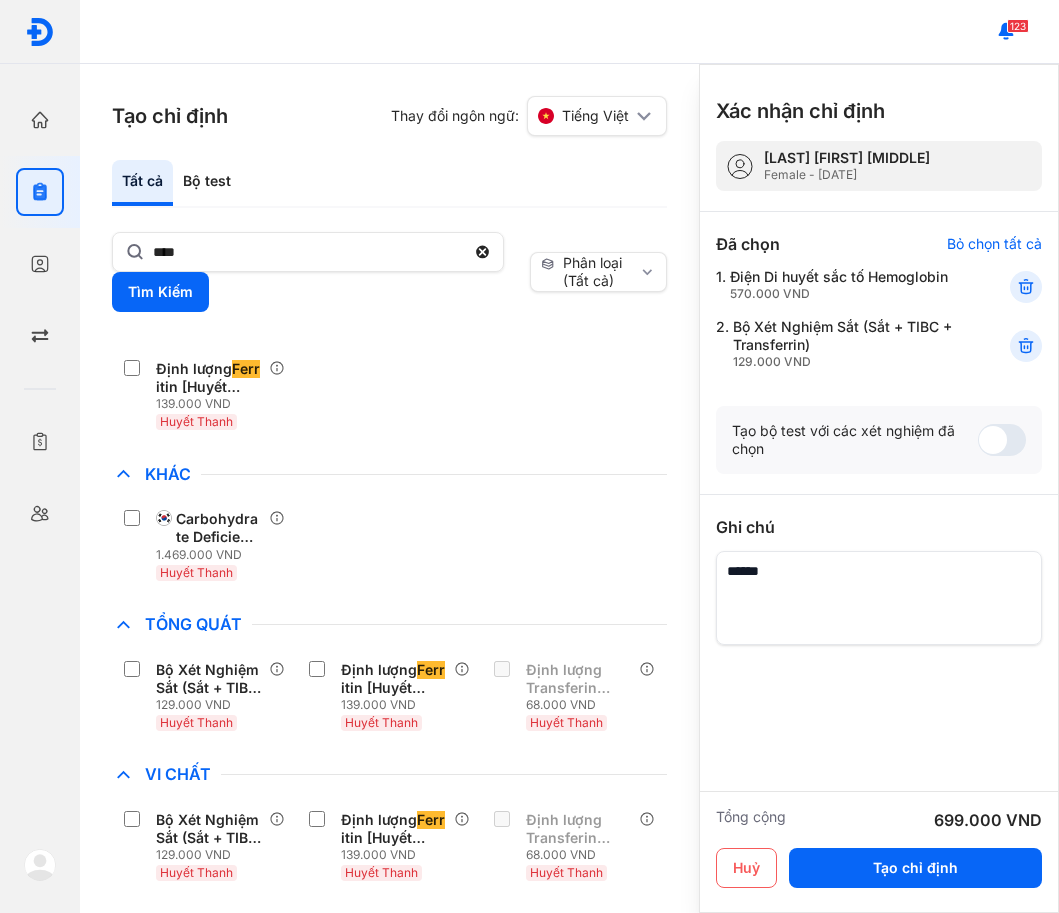 drag, startPoint x: 900, startPoint y: 856, endPoint x: 896, endPoint y: 760, distance: 96.0833 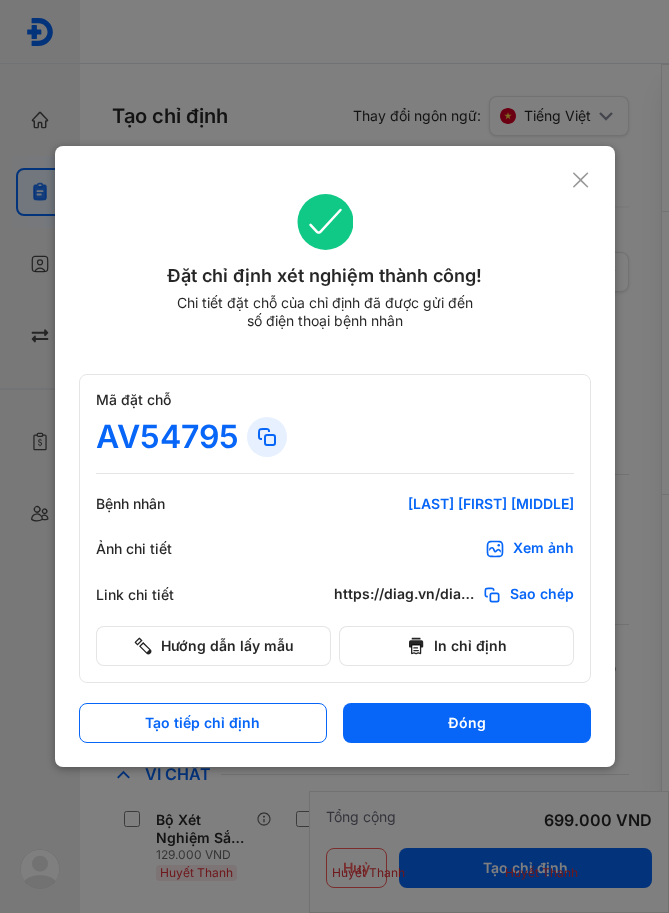 click 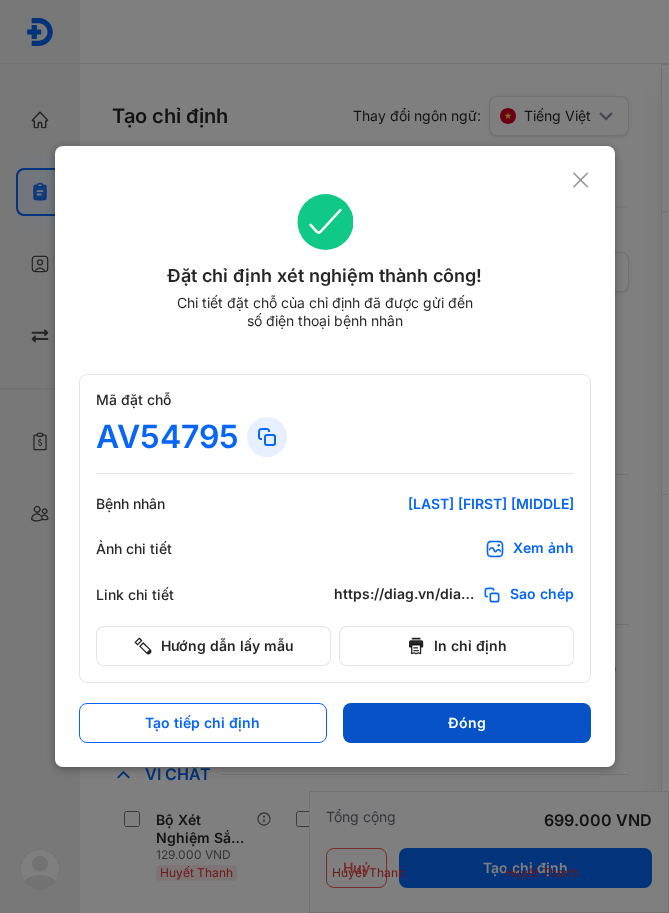 click on "Đóng" at bounding box center (467, 723) 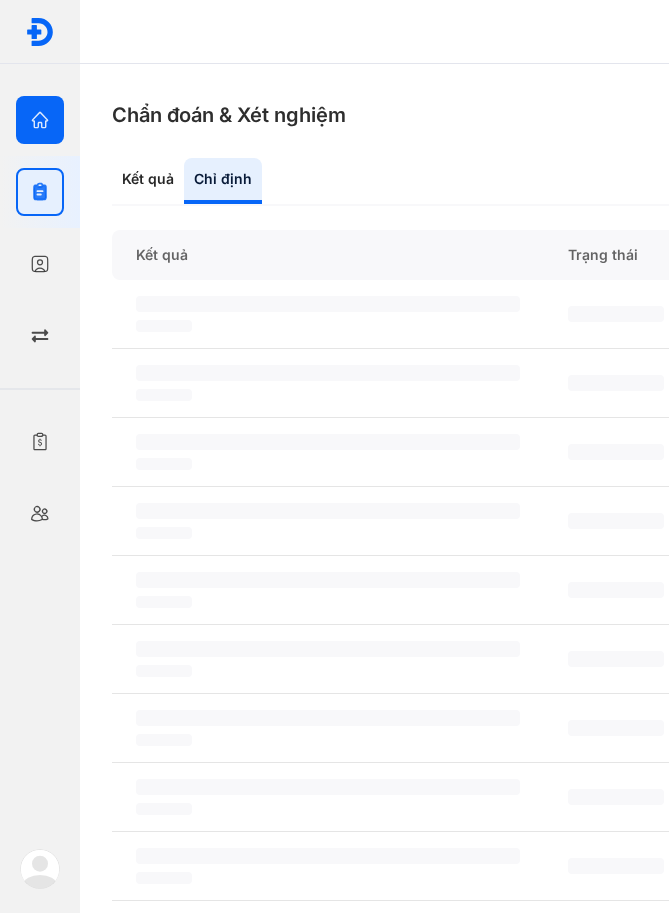 click on "Trang chủ Tổng quan hoạt động của phòng khám" at bounding box center [40, 120] 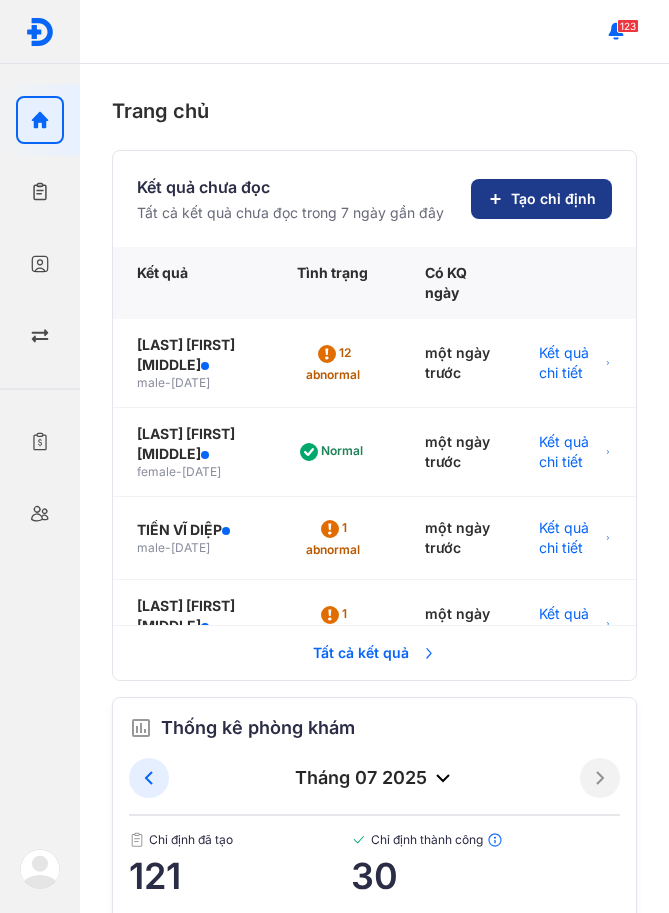 click on "Tạo chỉ định" 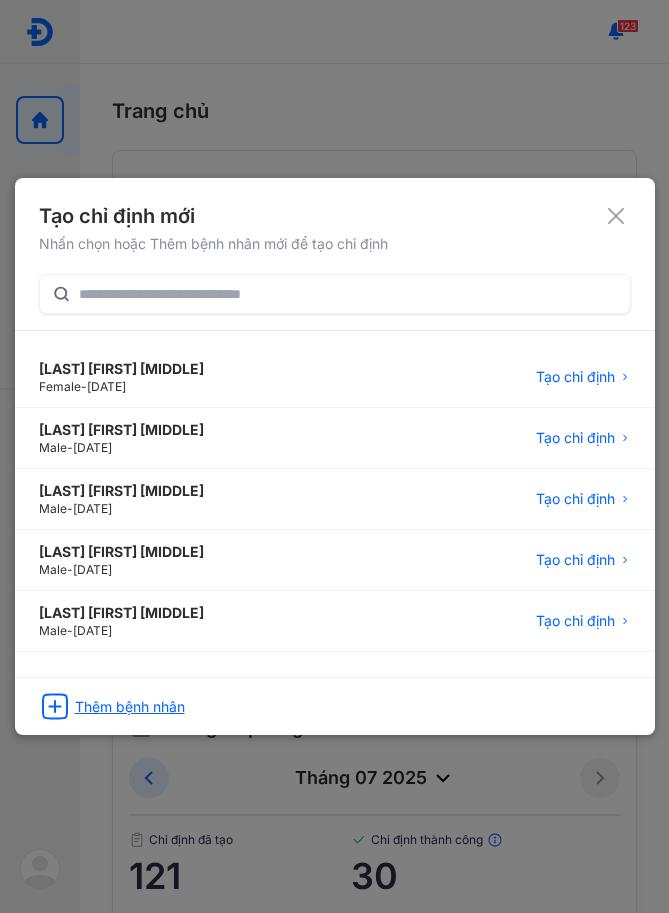 click on "Thêm bệnh nhân" at bounding box center (130, 707) 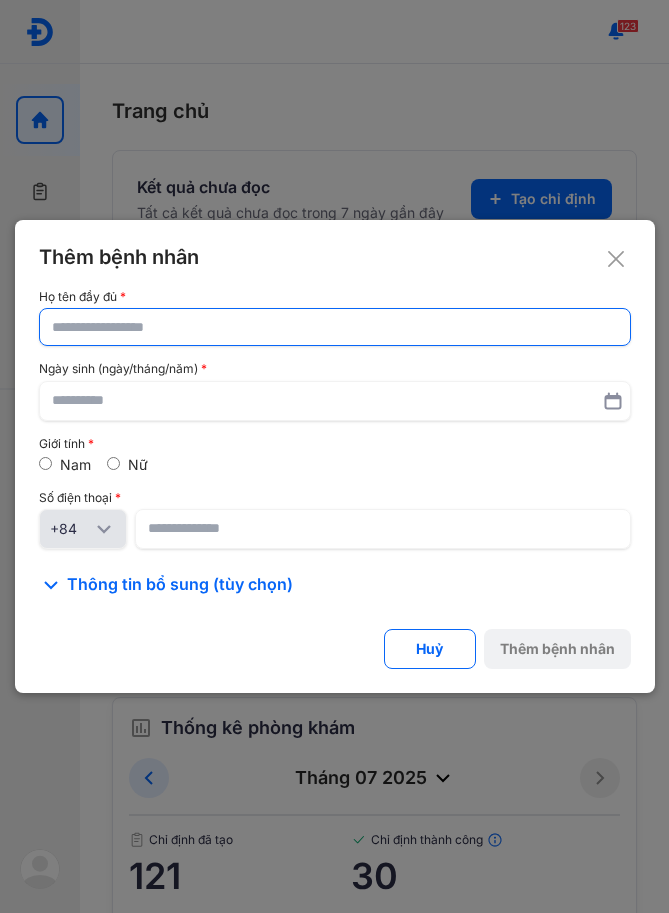 click 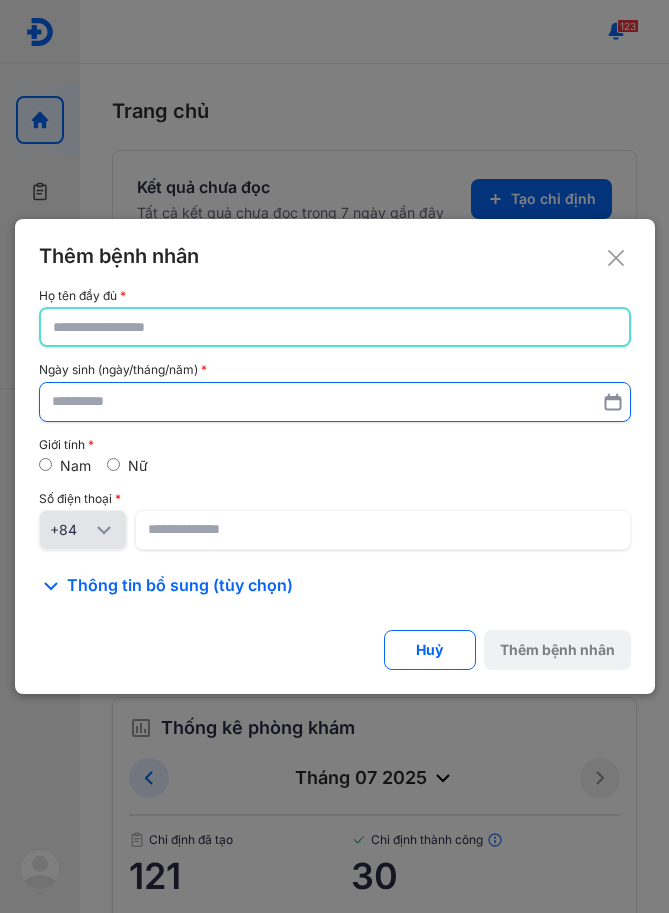 paste on "**********" 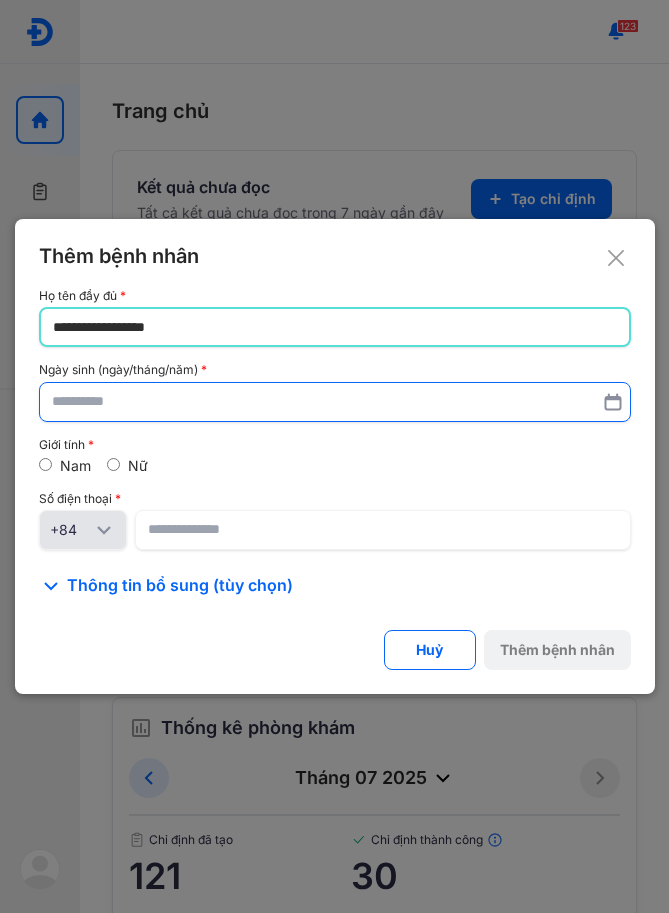 type on "**********" 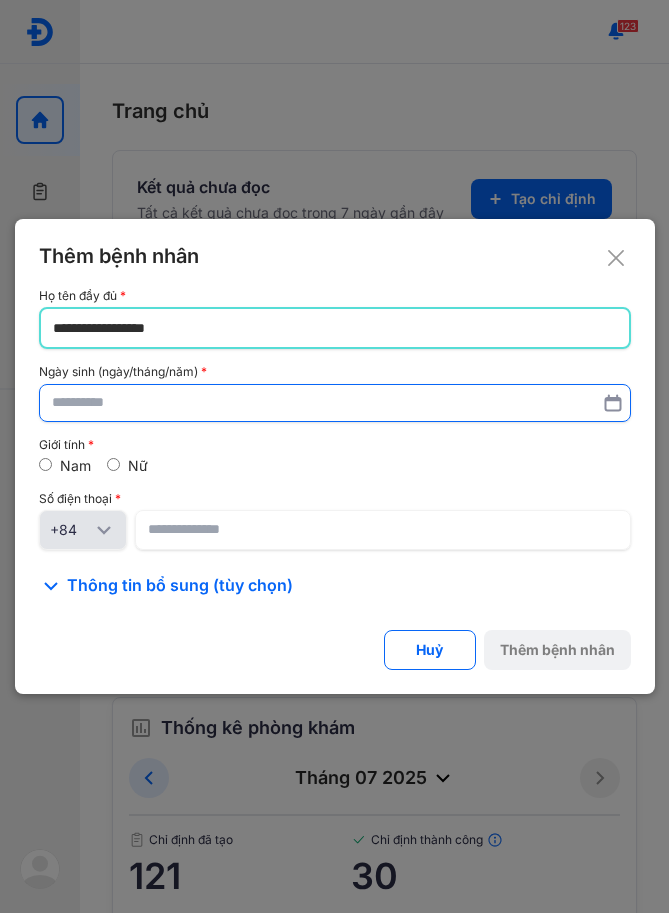 click at bounding box center (335, 403) 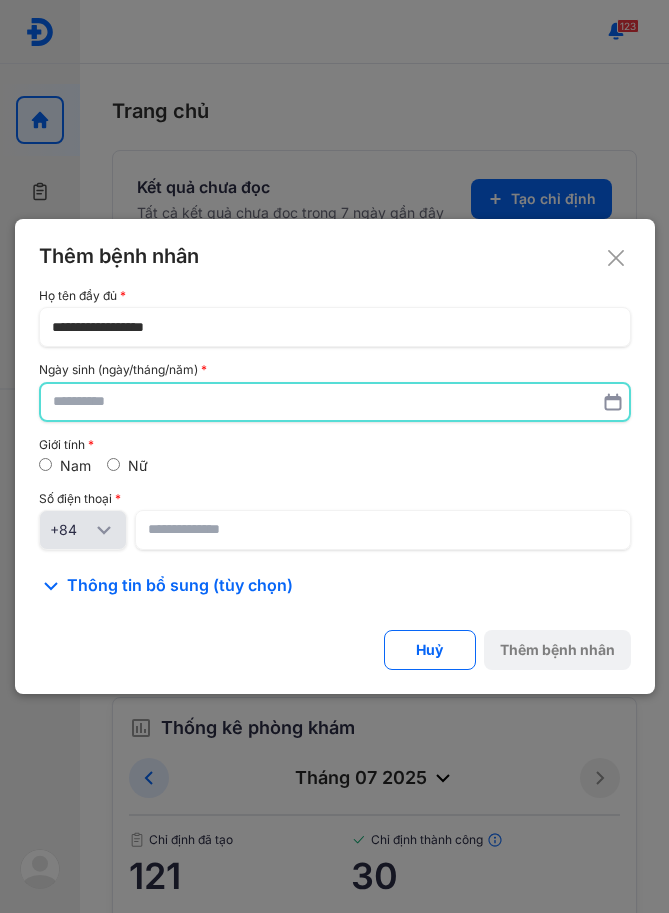 click at bounding box center [335, 402] 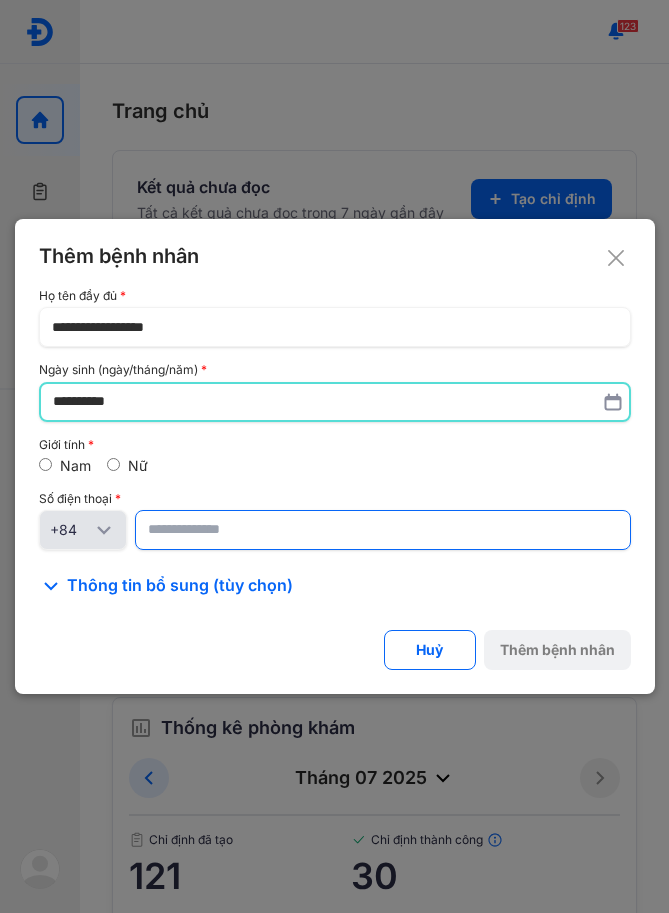type on "**********" 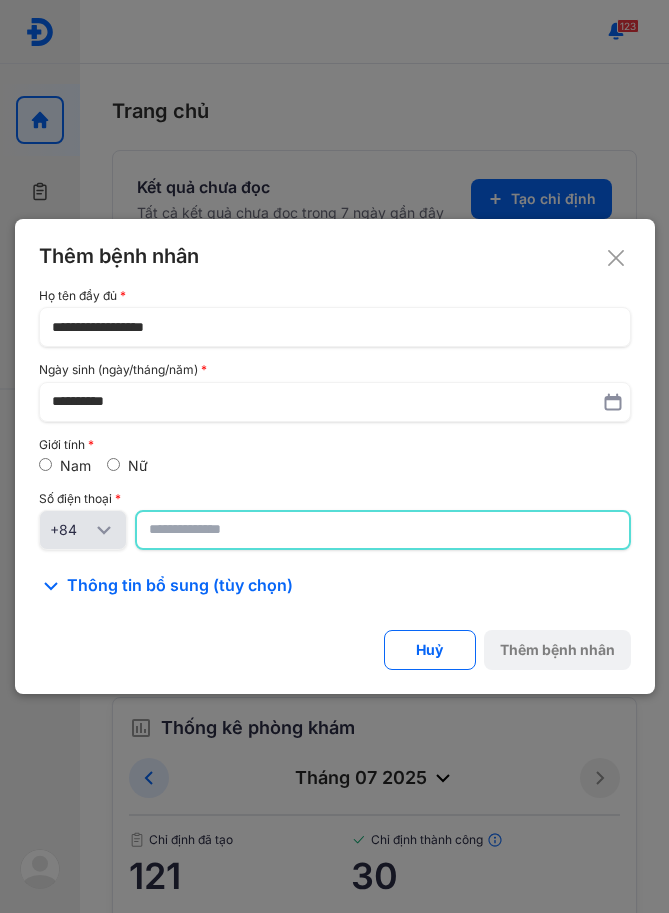 drag, startPoint x: 181, startPoint y: 520, endPoint x: 574, endPoint y: 473, distance: 395.80045 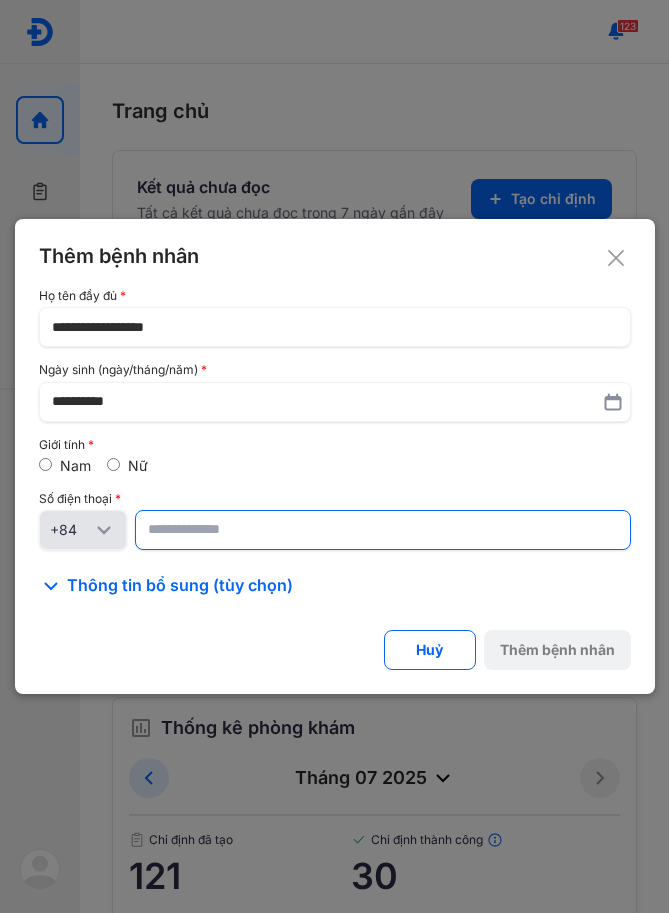 click 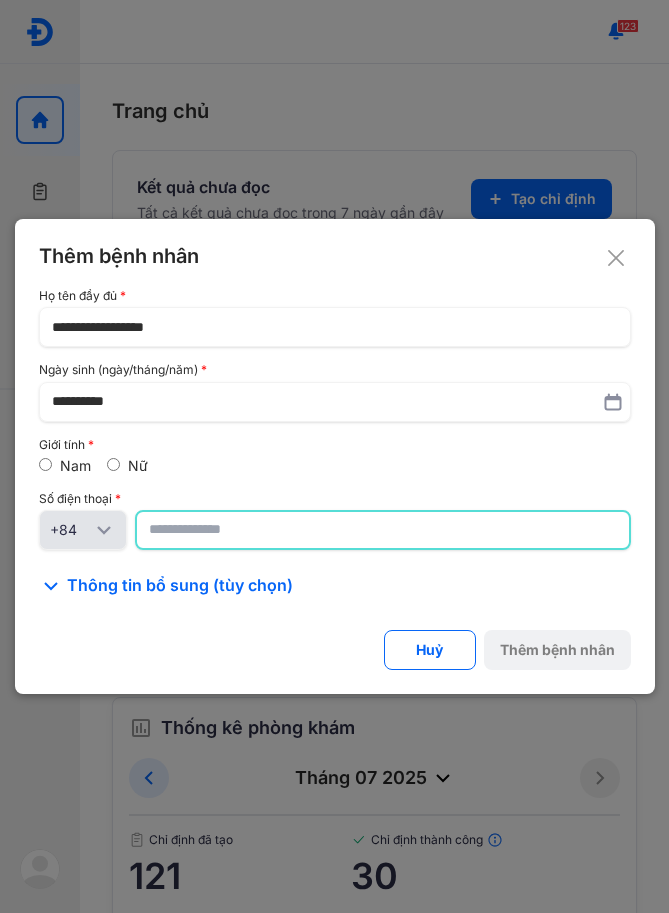 paste on "**********" 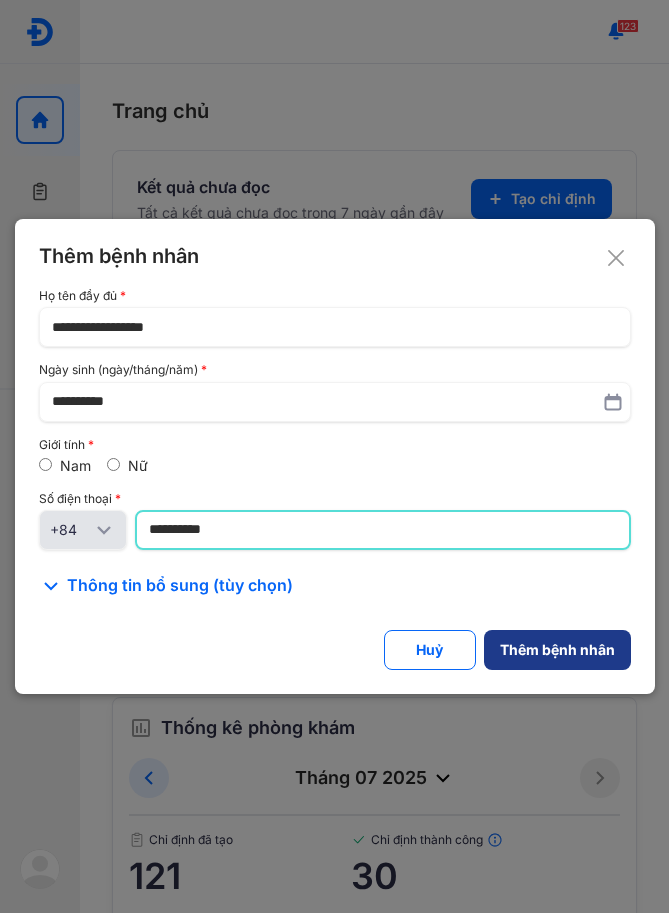 type on "**********" 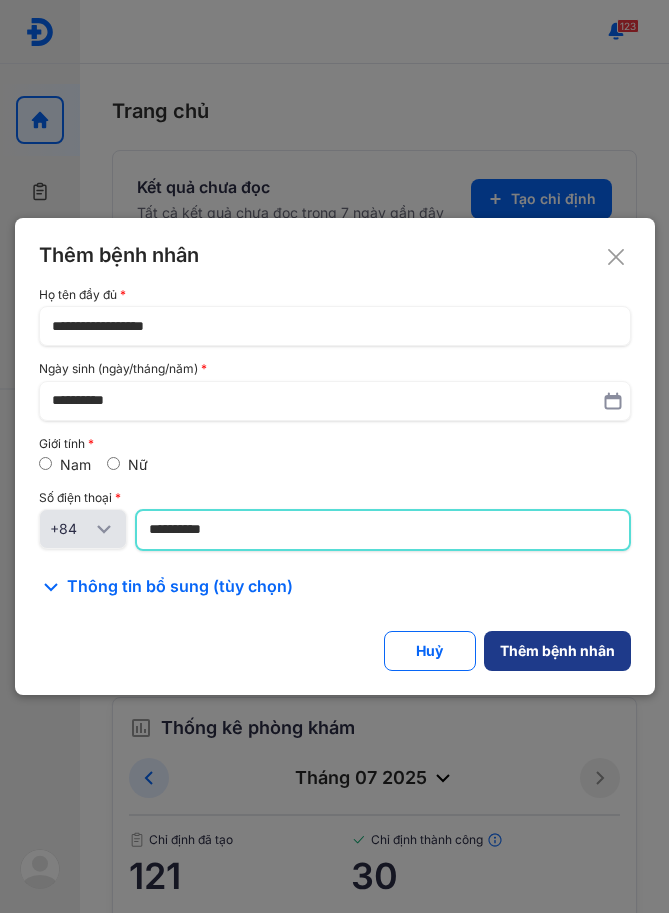 click on "Thêm bệnh nhân" 